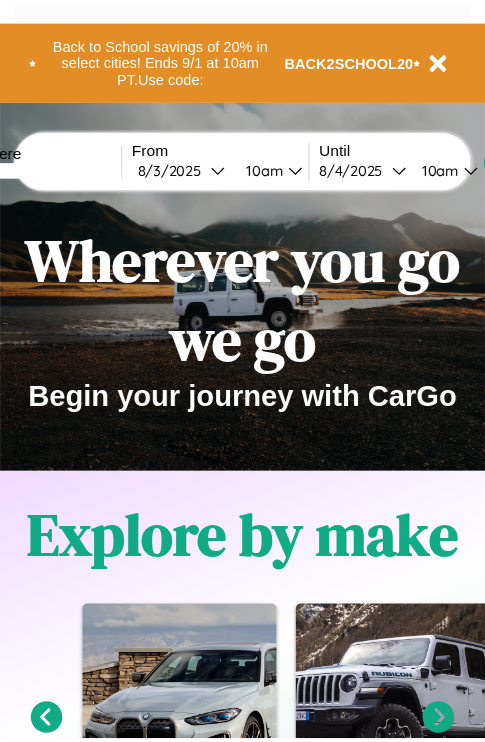 scroll, scrollTop: 0, scrollLeft: 0, axis: both 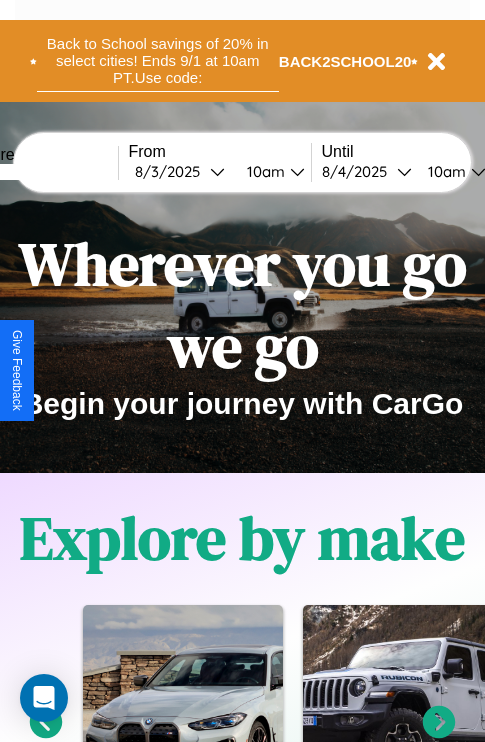 click on "Back to School savings of 20% in select cities! Ends 9/1 at 10am PT.  Use code:" at bounding box center [158, 61] 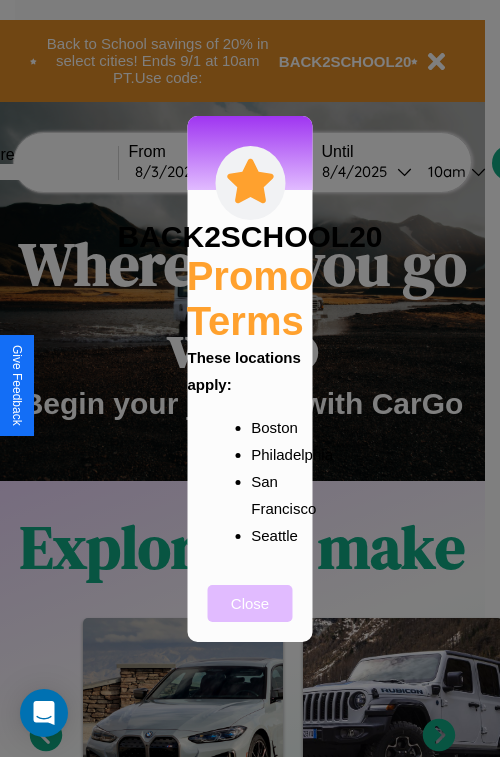 click on "Close" at bounding box center (250, 603) 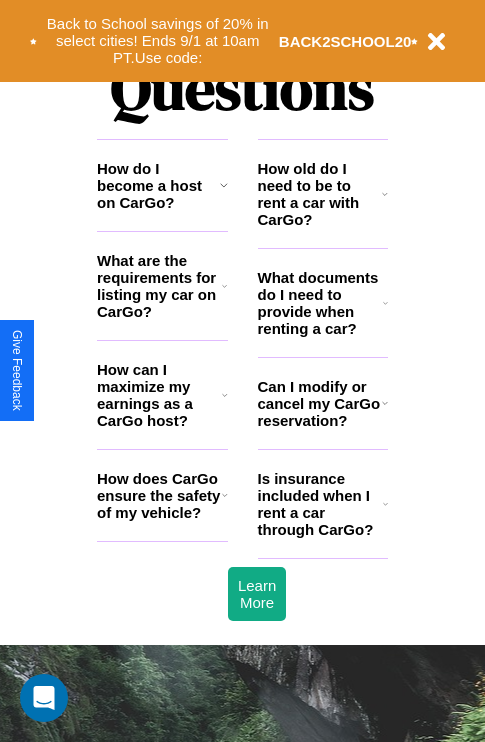 scroll, scrollTop: 2423, scrollLeft: 0, axis: vertical 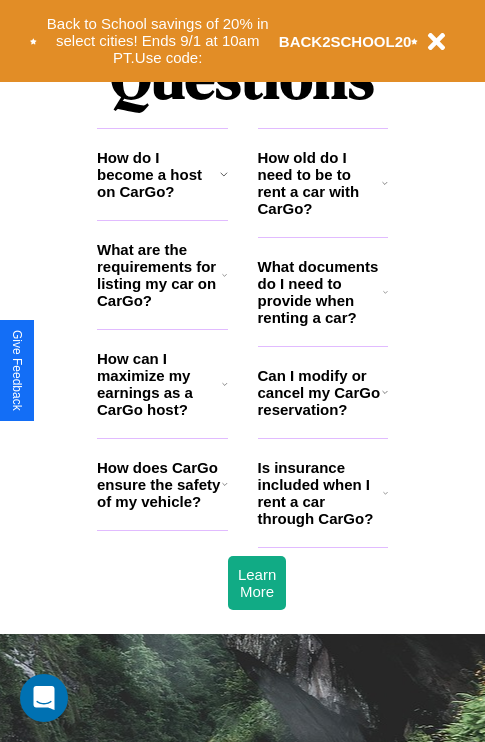 click 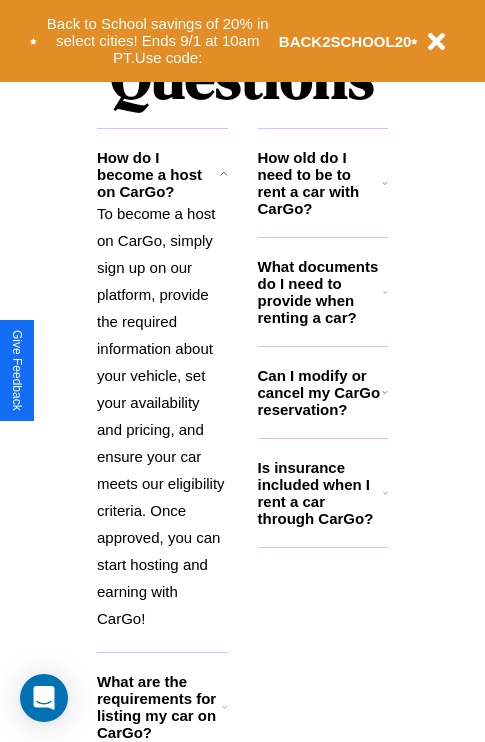 click 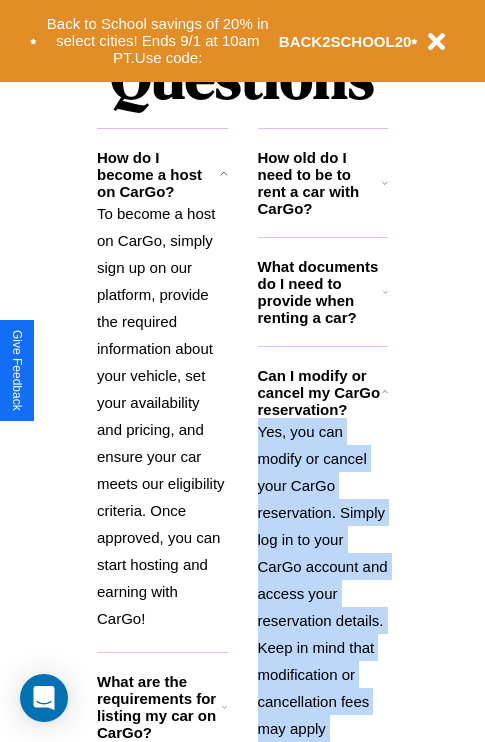 scroll, scrollTop: 2620, scrollLeft: 0, axis: vertical 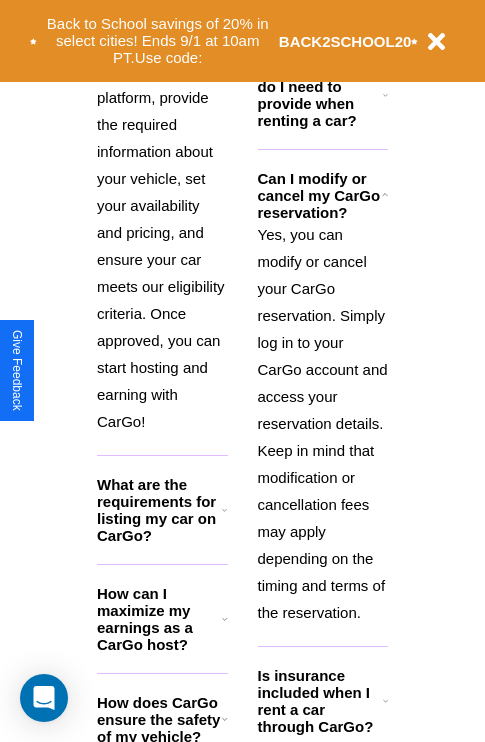 click 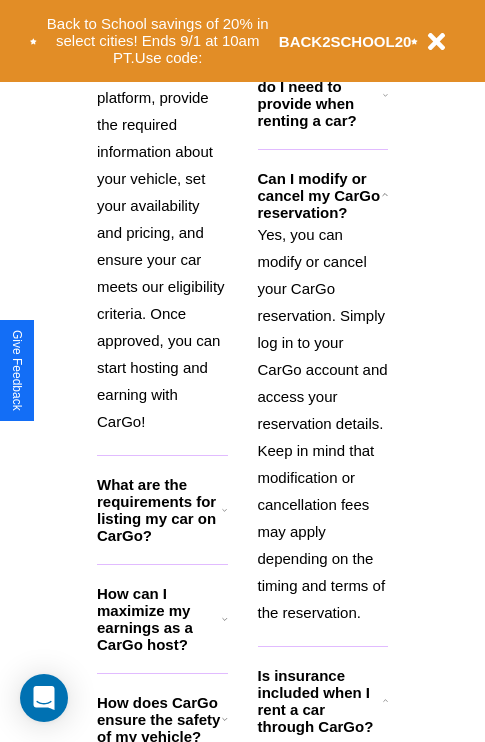 click 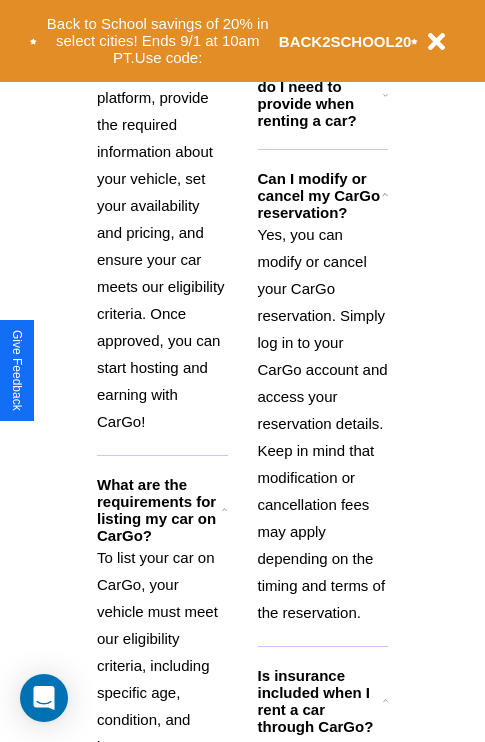 click on "Is insurance included when I rent a car through CarGo?" at bounding box center (320, 701) 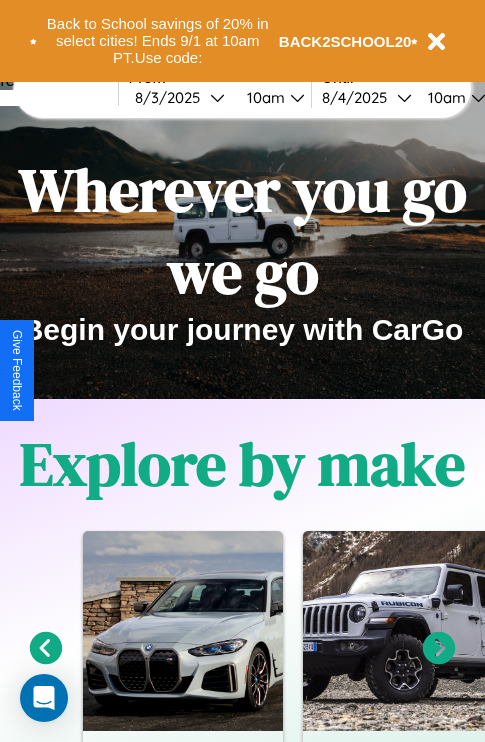 scroll, scrollTop: 0, scrollLeft: 0, axis: both 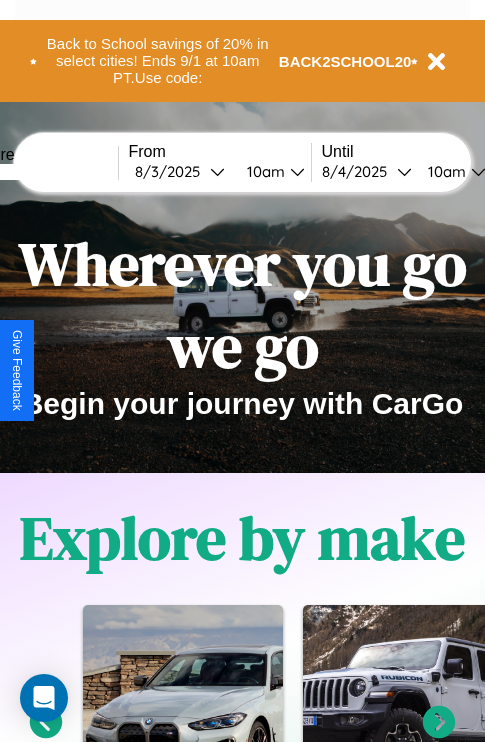 click at bounding box center [43, 172] 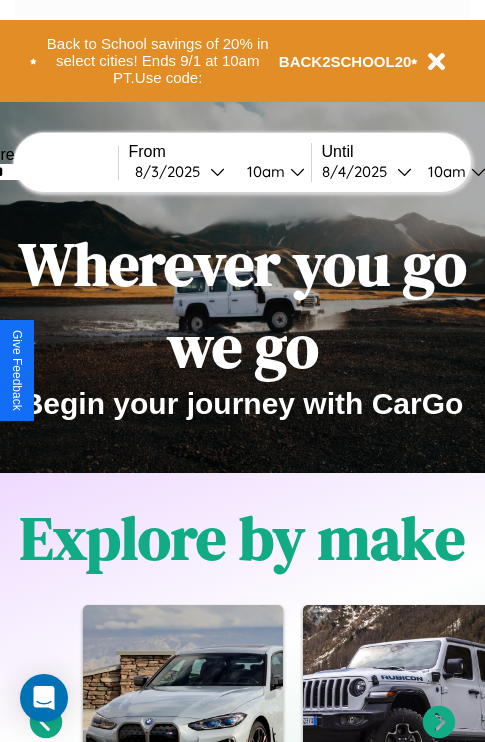 type on "******" 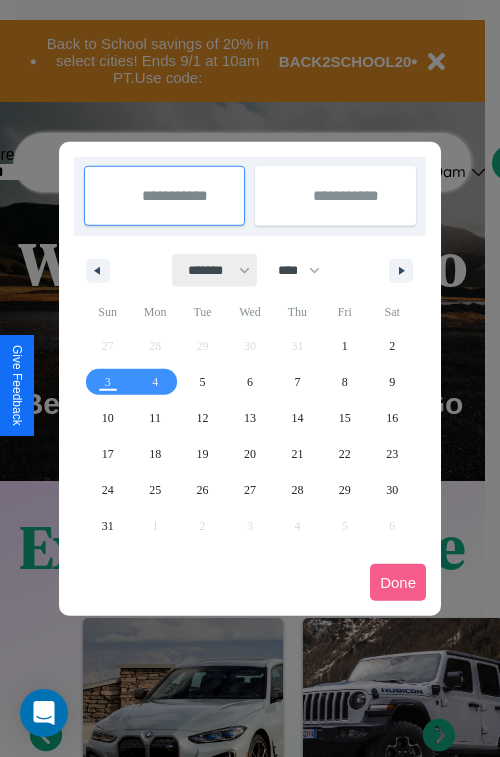 click on "******* ******** ***** ***** *** **** **** ****** ********* ******* ******** ********" at bounding box center [215, 270] 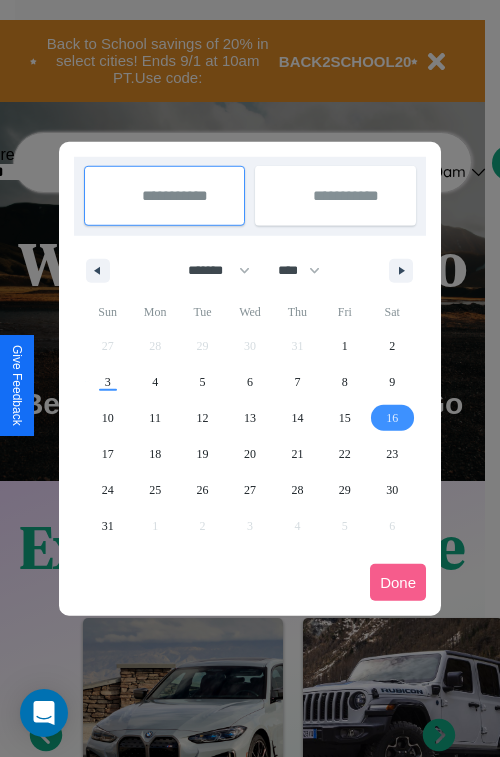 click on "16" at bounding box center (392, 418) 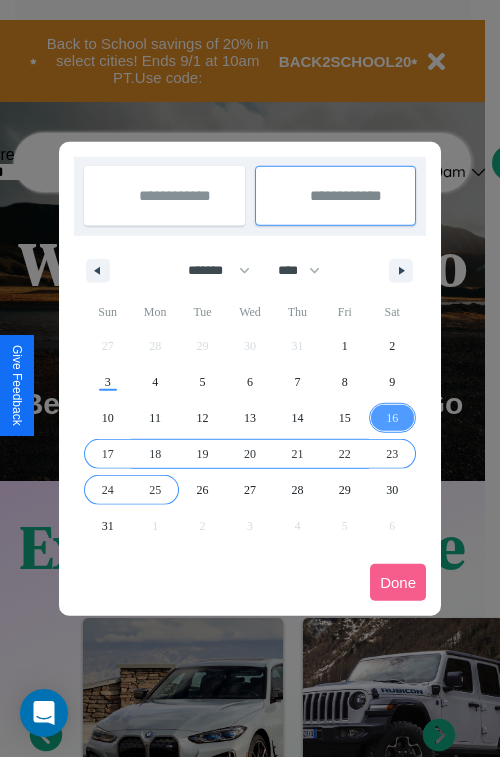 click on "25" at bounding box center (155, 490) 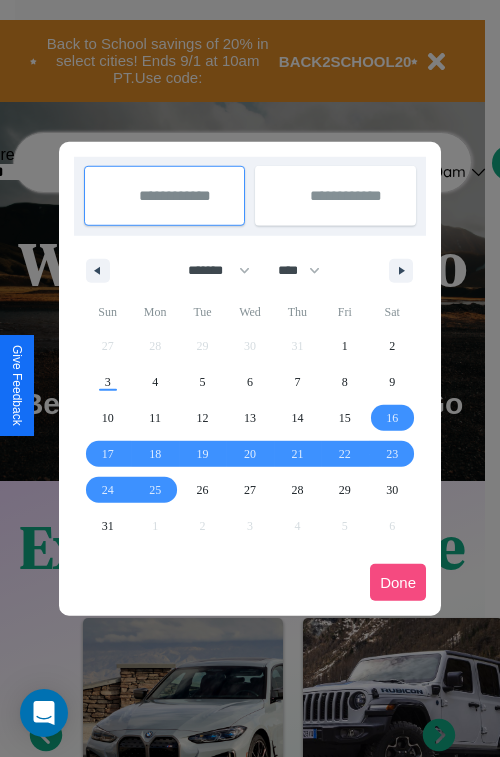 click on "Done" at bounding box center [398, 582] 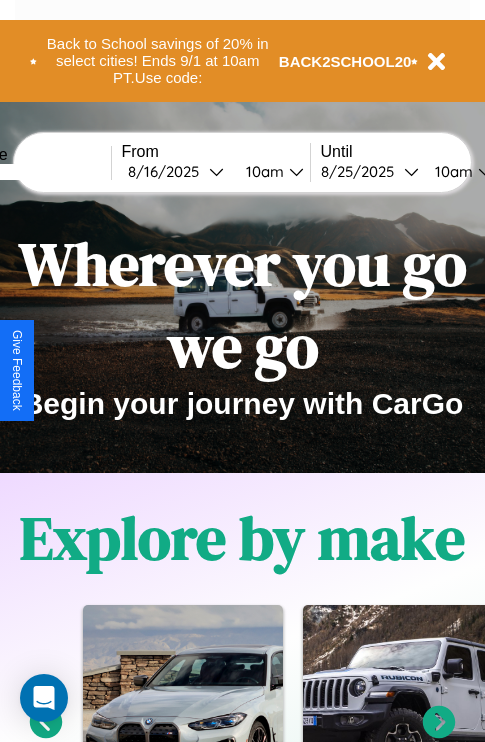 scroll, scrollTop: 0, scrollLeft: 75, axis: horizontal 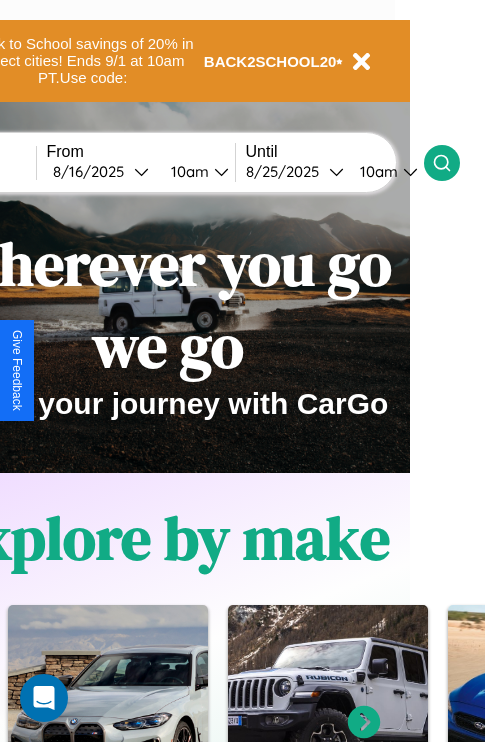 click 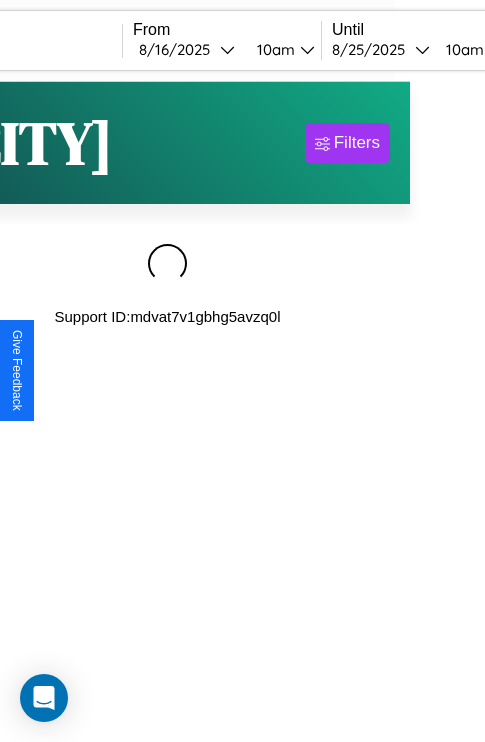 scroll, scrollTop: 0, scrollLeft: 0, axis: both 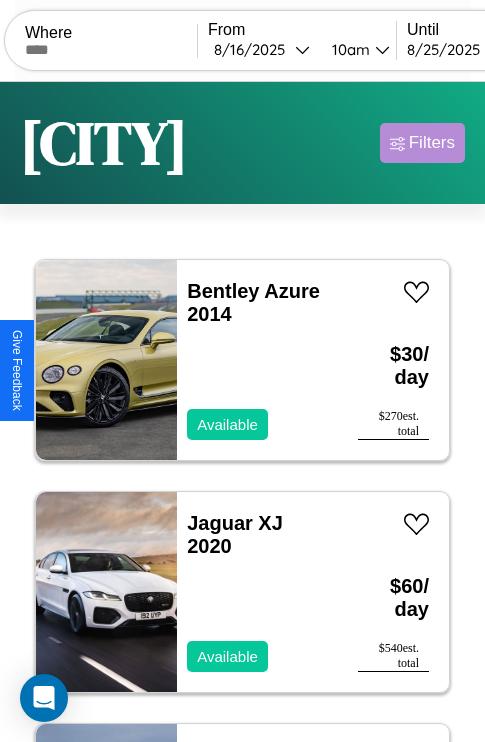 click on "Filters" at bounding box center (432, 143) 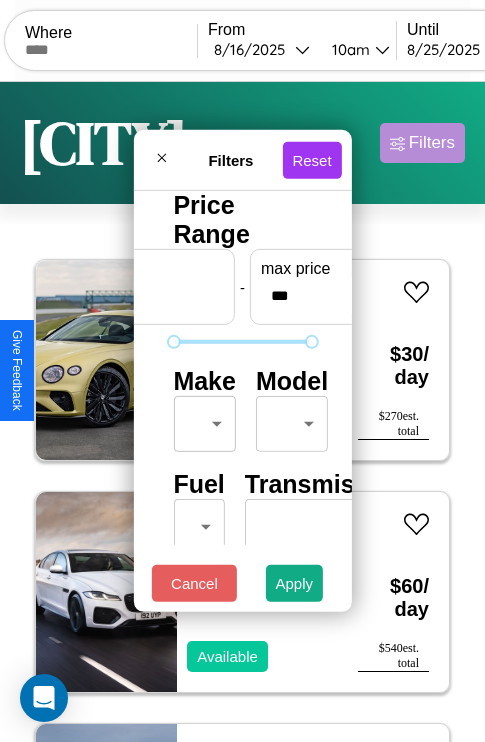 scroll, scrollTop: 59, scrollLeft: 0, axis: vertical 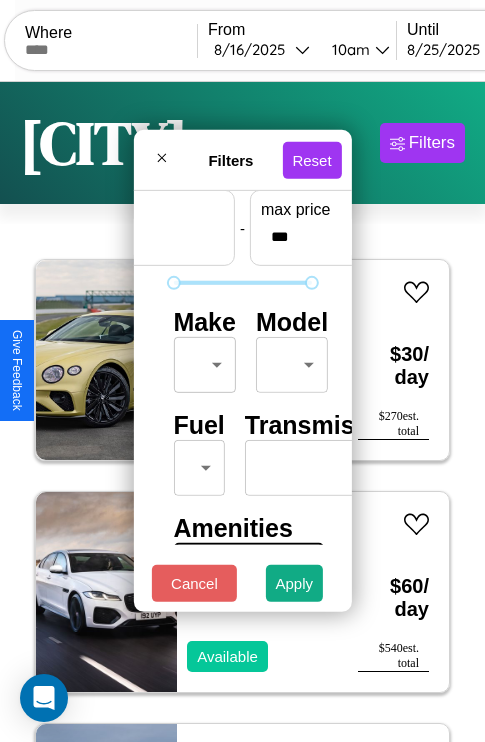 click on "CarGo Where From 8 / 16 / 2025 10am Until 8 / 25 / 2025 10am Become a Host Login Sign Up Warsaw Filters 25  cars in this area These cars can be picked up in this city. Bentley   Azure   2014 Available $ 30  / day $ 270  est. total Jaguar   XJ   2020 Available $ 60  / day $ 540  est. total Hummer   H2   2017 Available $ 90  / day $ 810  est. total Lamborghini   URUS   2023 Available $ 140  / day $ 1260  est. total Ferrari   430 Scuderia   2021 Available $ 40  / day $ 360  est. total Volkswagen   Eos   2024 Available $ 130  / day $ 1170  est. total Ferrari   12Cilindri   2020 Available $ 140  / day $ 1260  est. total Buick   Terraza   2016 Available $ 160  / day $ 1440  est. total Chrysler   Viper   2020 Available $ 190  / day $ 1710  est. total BMW   R 1100 R   2014 Available $ 190  / day $ 1710  est. total Toyota   T100   2019 Unavailable $ 120  / day $ 1080  est. total Buick   Cascada   2014 Available $ 180  / day $ 1620  est. total Acura   ILX   2014 Unavailable $ 130  / day $ 1170  est. total Kia   Stinger" at bounding box center [242, 412] 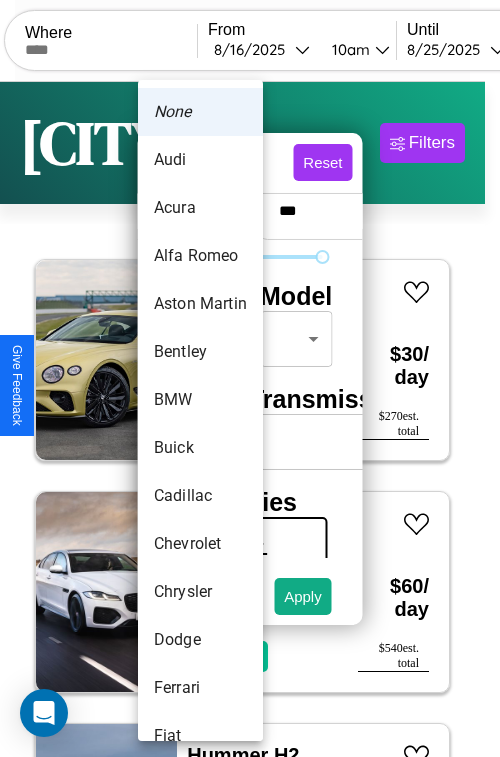 click on "Acura" at bounding box center [200, 208] 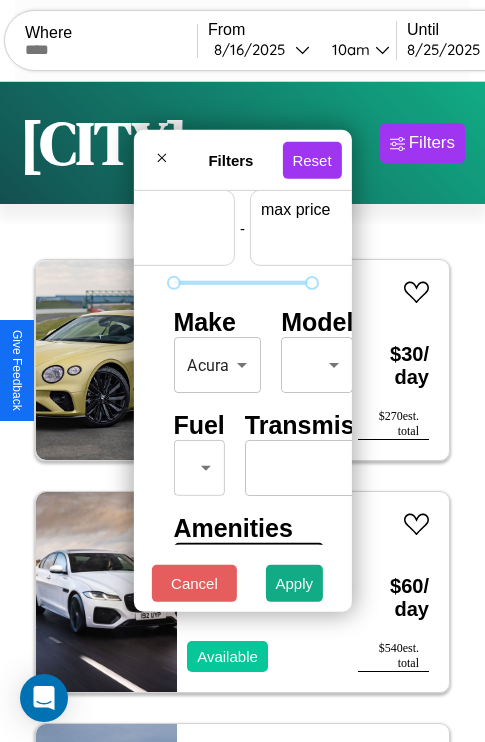 scroll, scrollTop: 59, scrollLeft: 124, axis: both 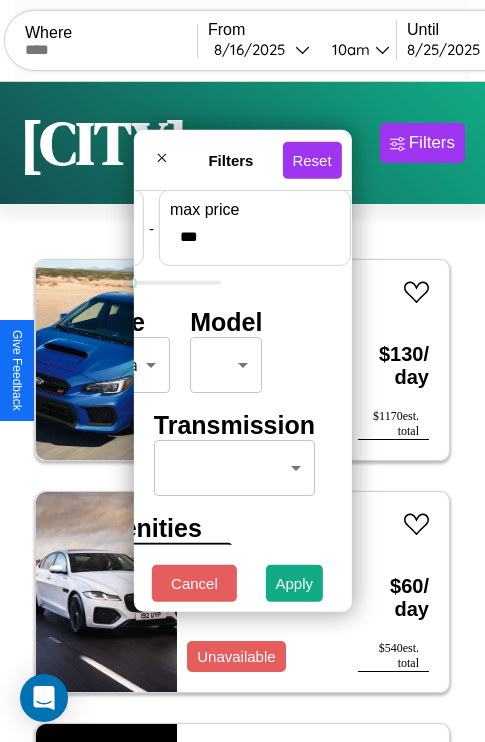 type on "***" 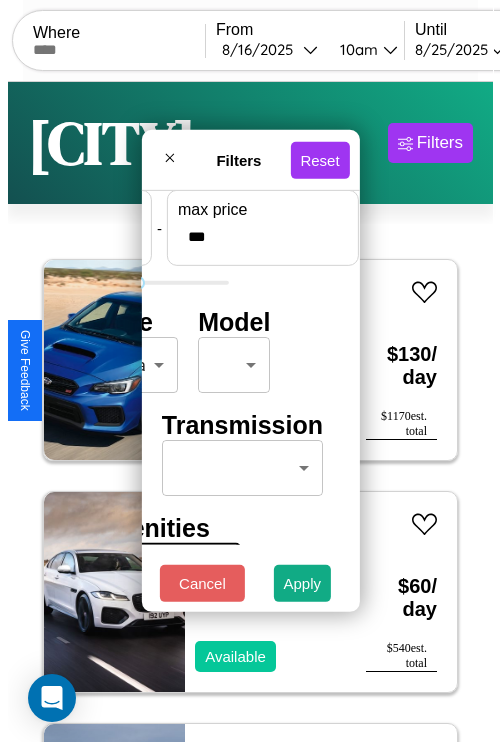 scroll, scrollTop: 59, scrollLeft: 0, axis: vertical 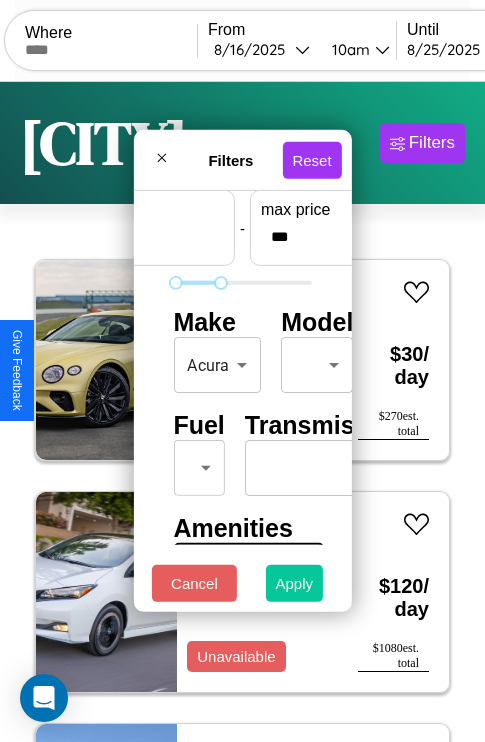 type on "*" 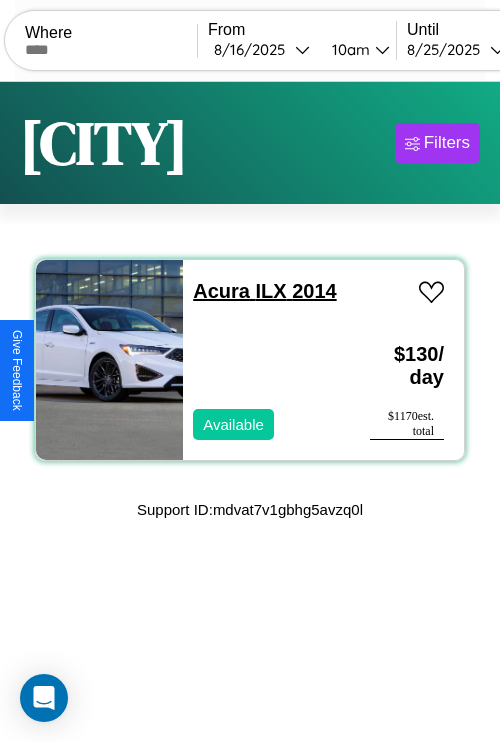 click on "Acura   ILX   2014" at bounding box center (264, 291) 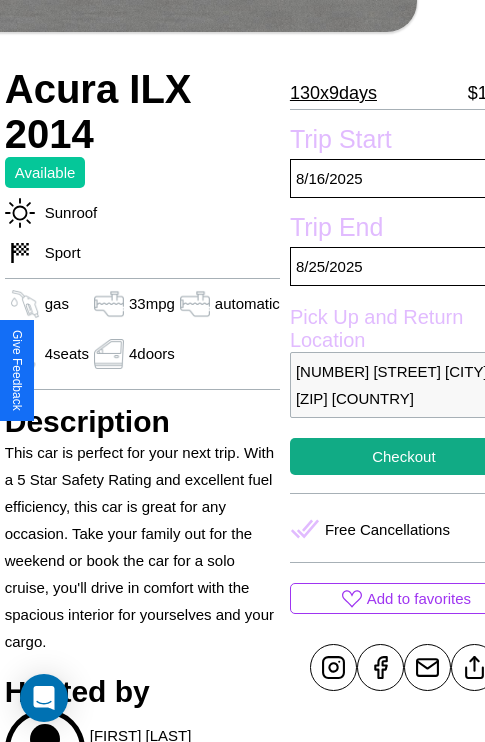 scroll, scrollTop: 459, scrollLeft: 84, axis: both 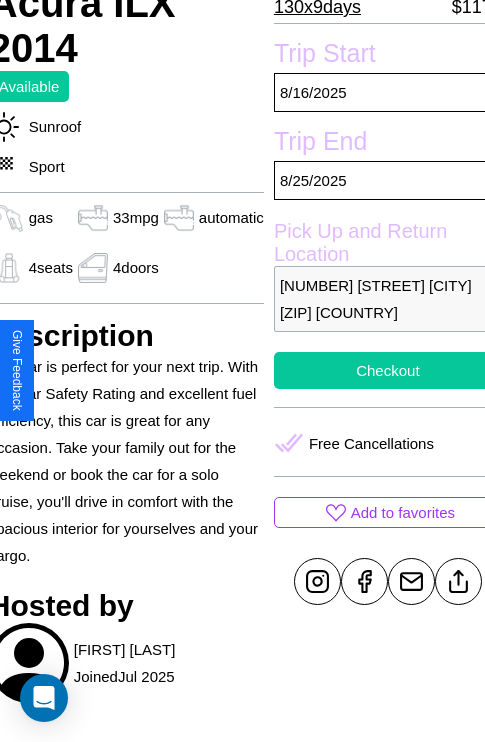 click on "Checkout" at bounding box center (388, 370) 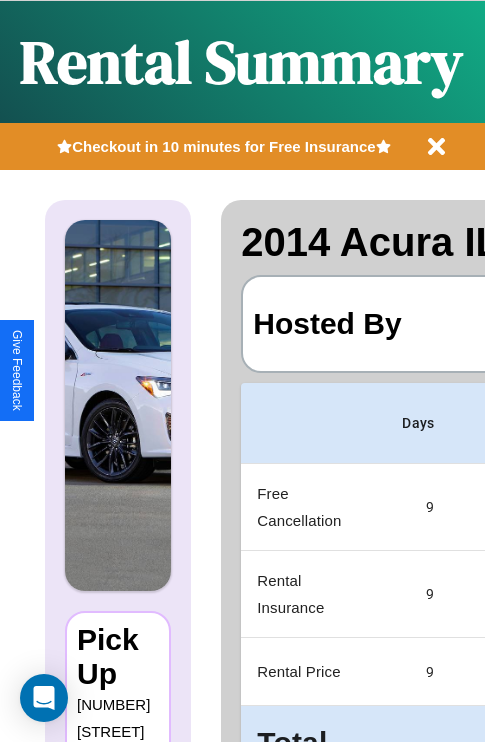scroll, scrollTop: 106, scrollLeft: 0, axis: vertical 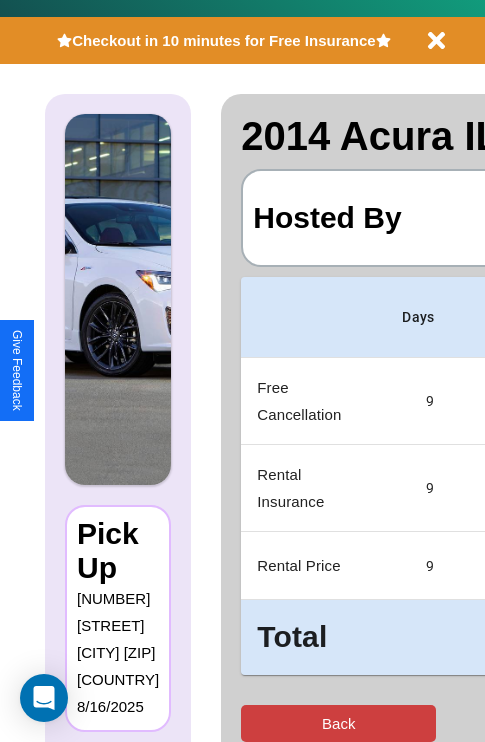 click on "Back" at bounding box center [338, 723] 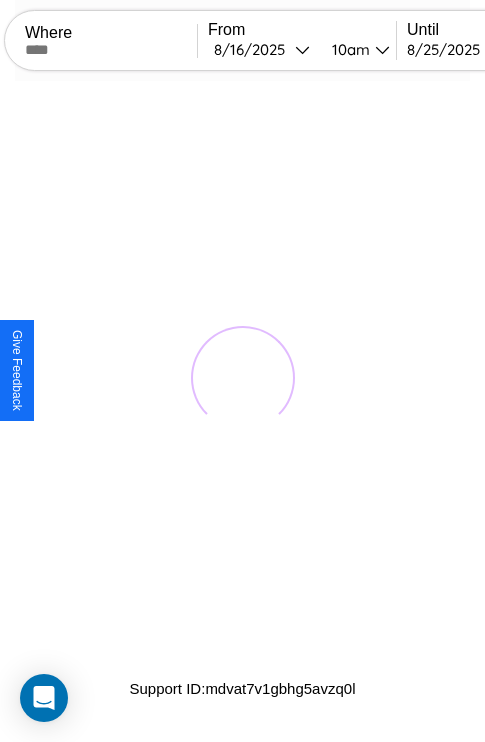 scroll, scrollTop: 0, scrollLeft: 0, axis: both 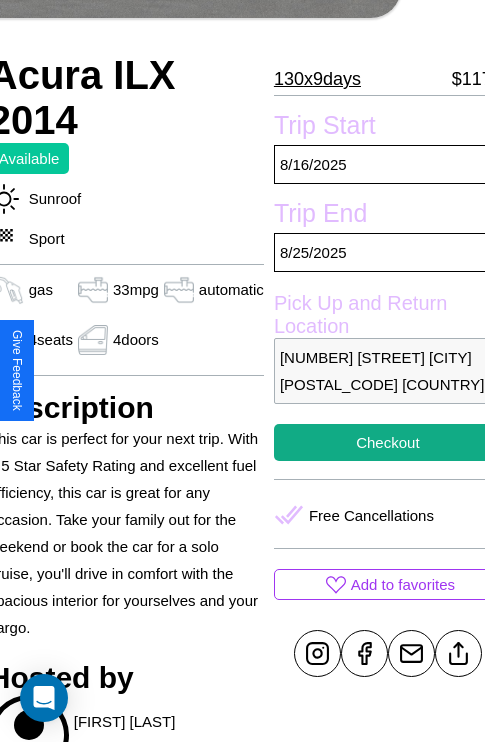 click on "[NUMBER] [STREET]  [CITY]  [POSTAL_CODE] [COUNTRY]" at bounding box center [388, 371] 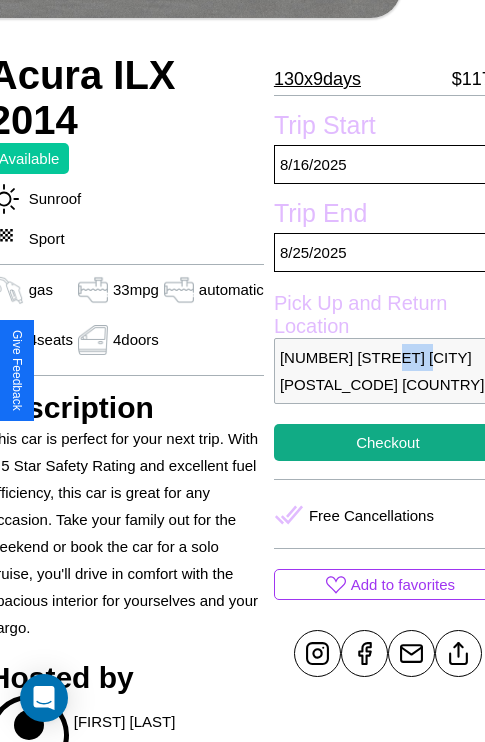 click on "[NUMBER] [STREET]  [CITY]  [POSTAL_CODE] [COUNTRY]" at bounding box center [388, 371] 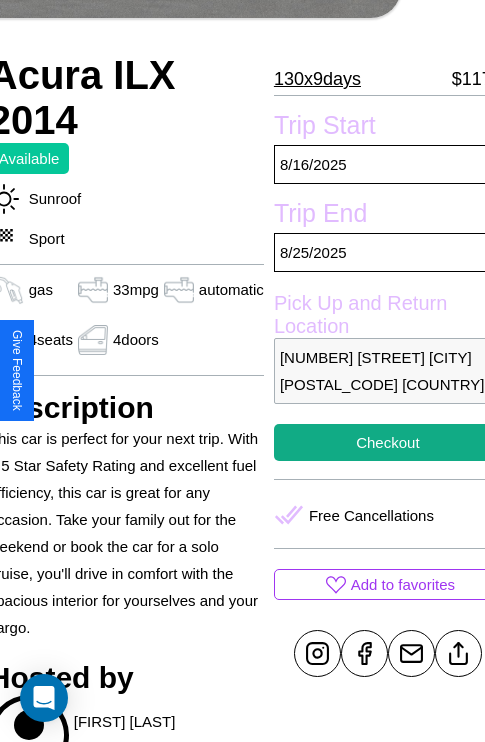 click on "[NUMBER] [STREET]  [CITY]  [POSTAL_CODE] [COUNTRY]" at bounding box center [388, 371] 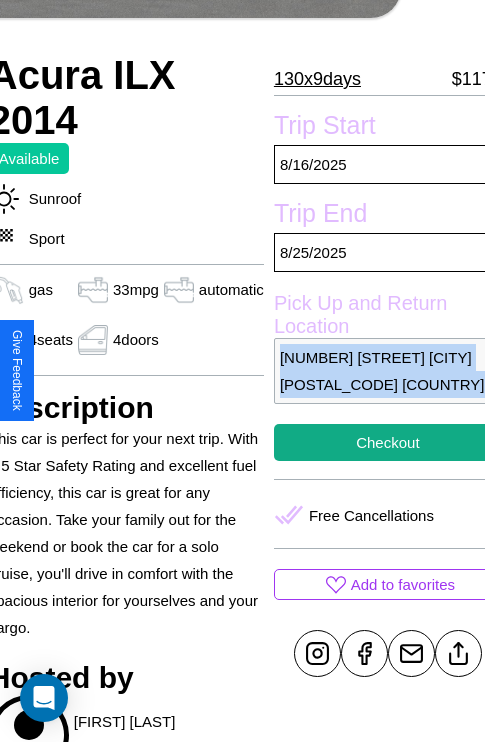 click on "[NUMBER] [STREET]  [CITY]  [POSTAL_CODE] [COUNTRY]" at bounding box center [388, 371] 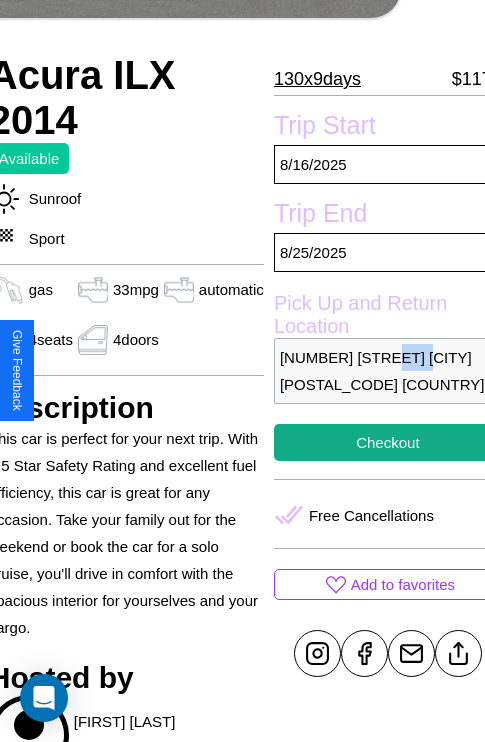 click on "[NUMBER] [STREET]  [CITY]  [POSTAL_CODE] [COUNTRY]" at bounding box center (388, 371) 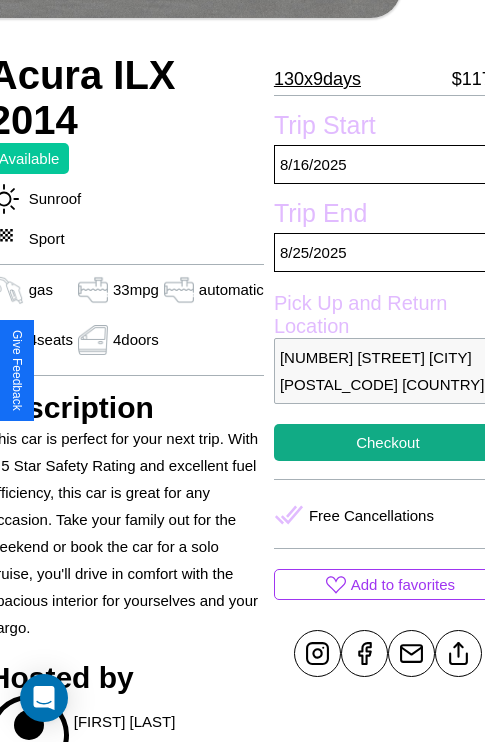 scroll, scrollTop: 670, scrollLeft: 84, axis: both 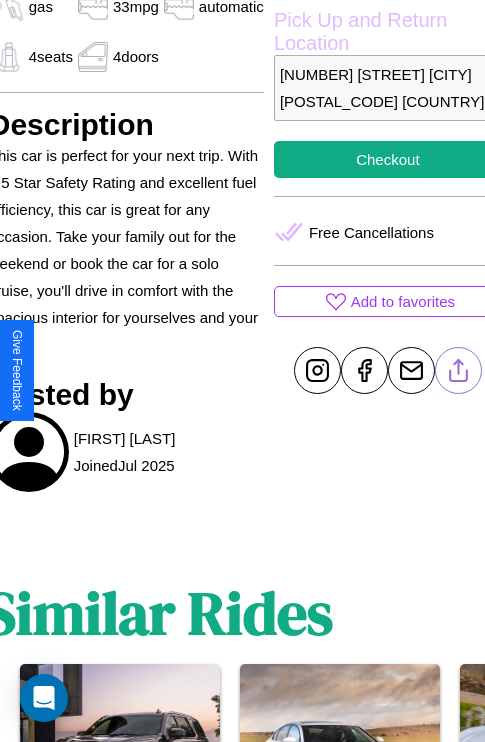 click 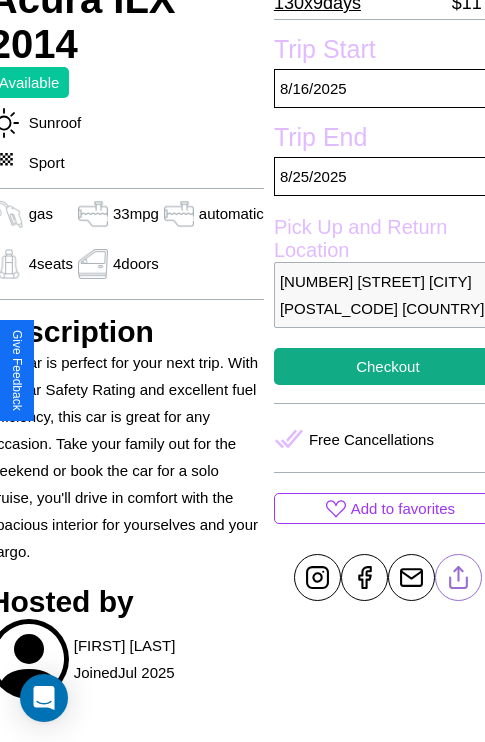 scroll, scrollTop: 459, scrollLeft: 84, axis: both 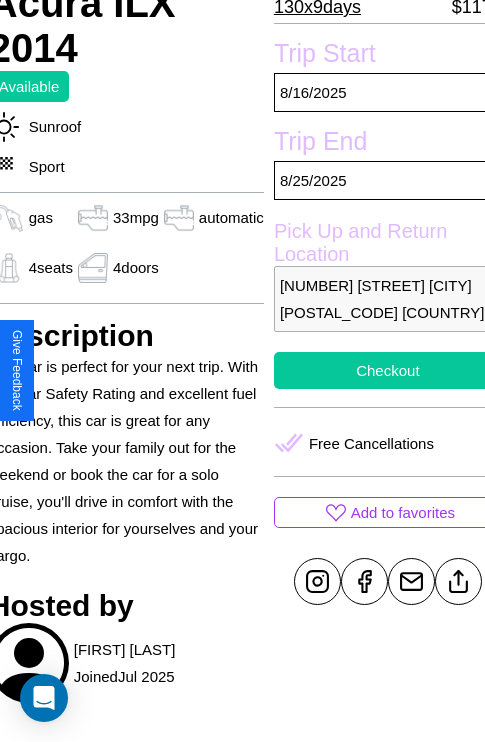 click on "Checkout" at bounding box center (388, 370) 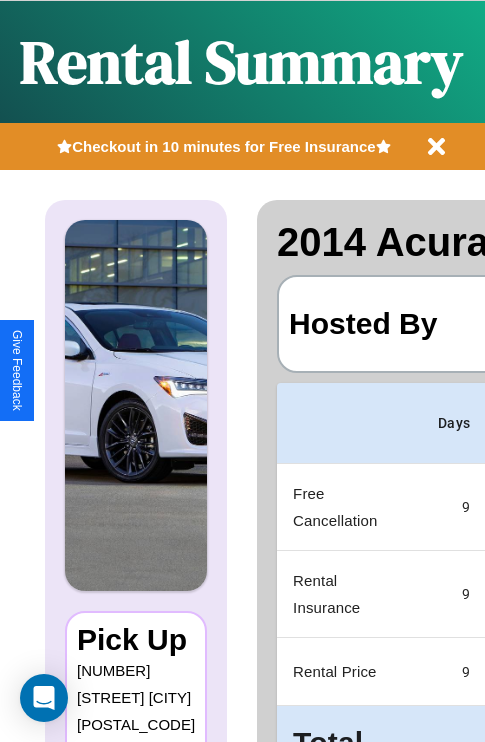 scroll, scrollTop: 0, scrollLeft: 378, axis: horizontal 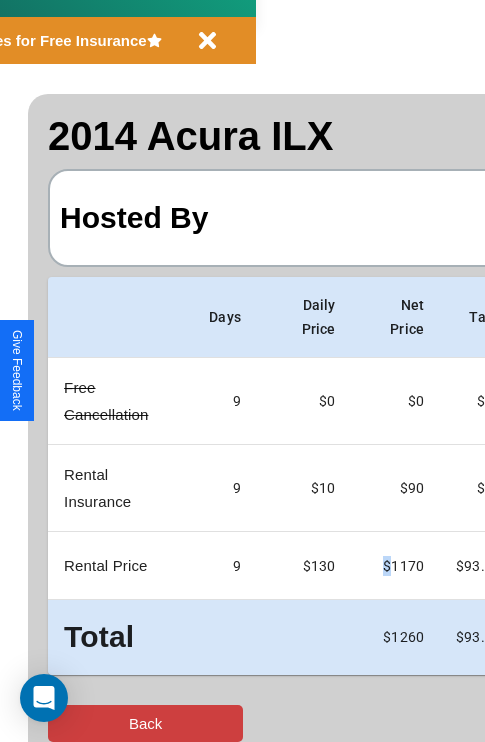 click on "Back" at bounding box center (145, 723) 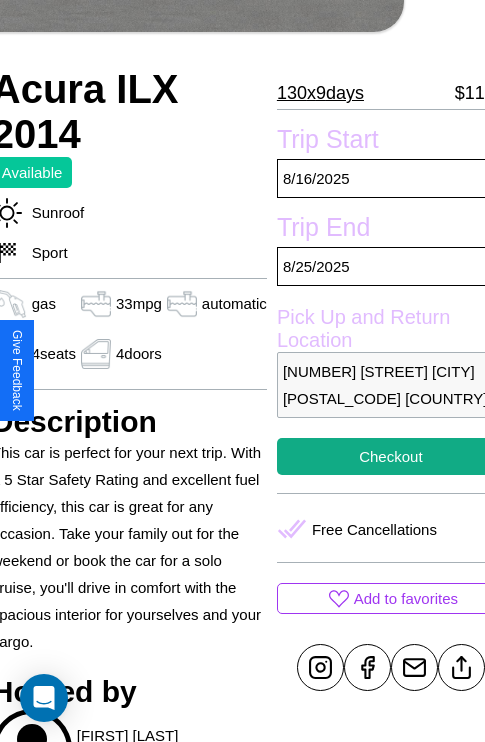 scroll, scrollTop: 387, scrollLeft: 84, axis: both 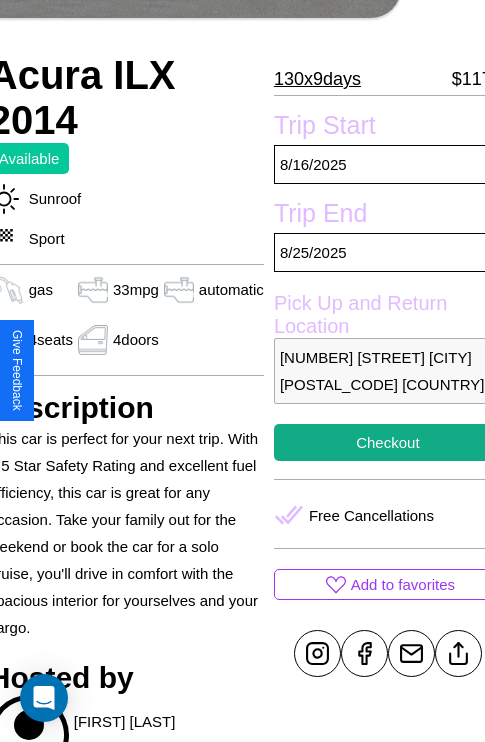click on "[NUMBER] [STREET]  [CITY]  [POSTAL_CODE] [COUNTRY]" at bounding box center [388, 371] 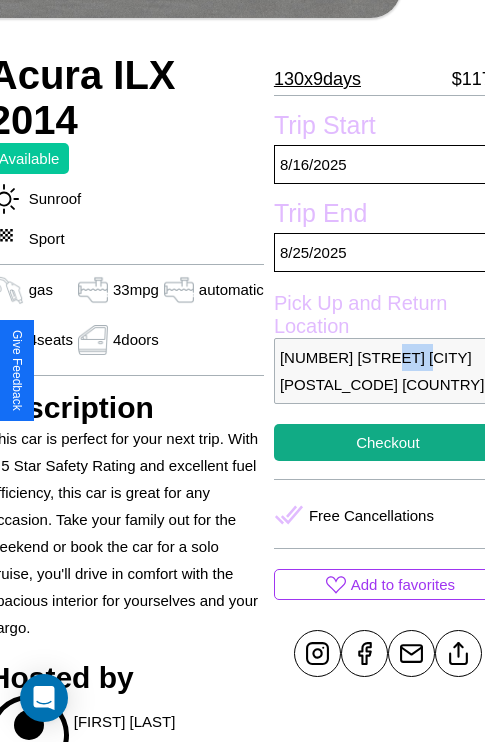 click on "[NUMBER] [STREET]  [CITY]  [POSTAL_CODE] [COUNTRY]" at bounding box center (388, 371) 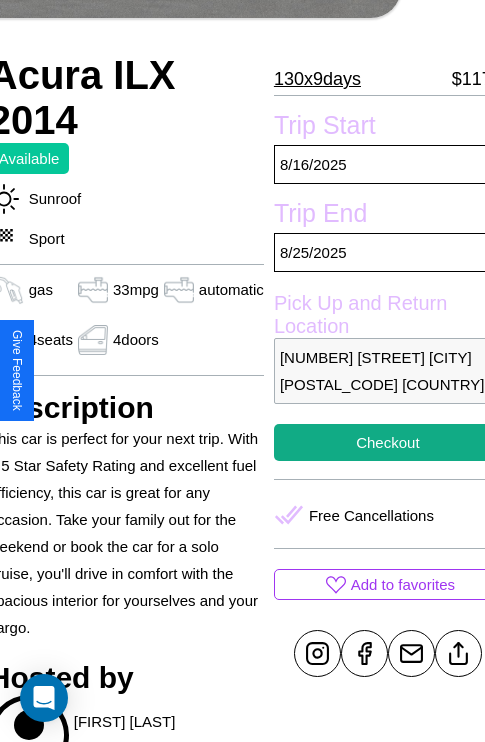 click on "[NUMBER] [STREET]  [CITY]  [POSTAL_CODE] [COUNTRY]" at bounding box center [388, 371] 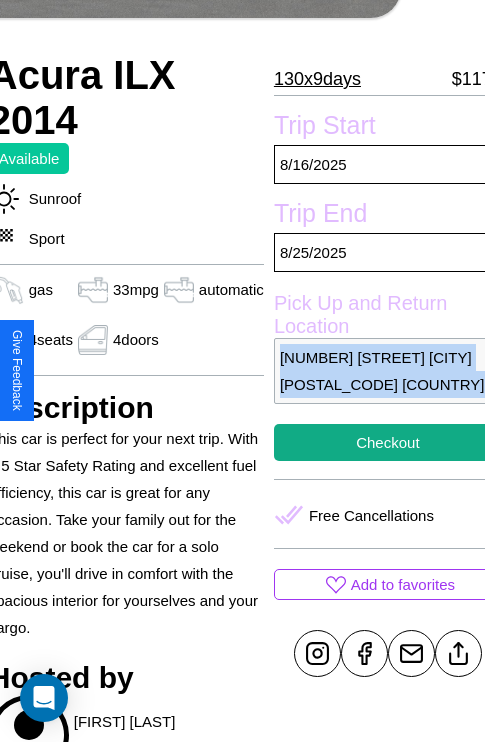 click on "[NUMBER] [STREET]  [CITY]  [POSTAL_CODE] [COUNTRY]" at bounding box center [388, 371] 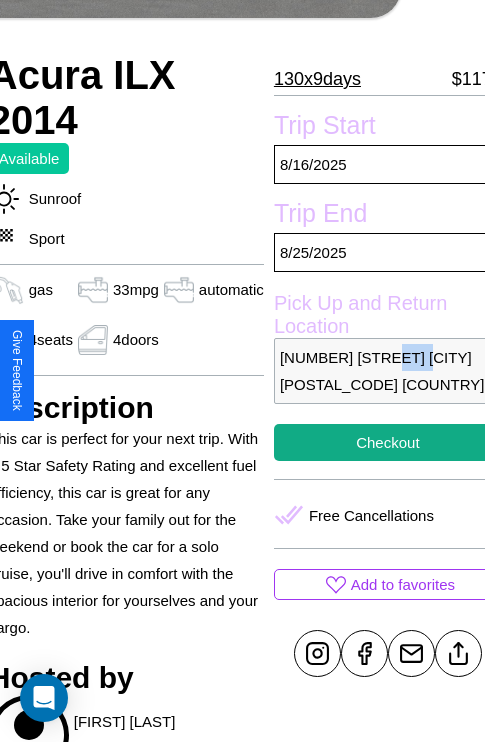 click on "[NUMBER] [STREET]  [CITY]  [POSTAL_CODE] [COUNTRY]" at bounding box center (388, 371) 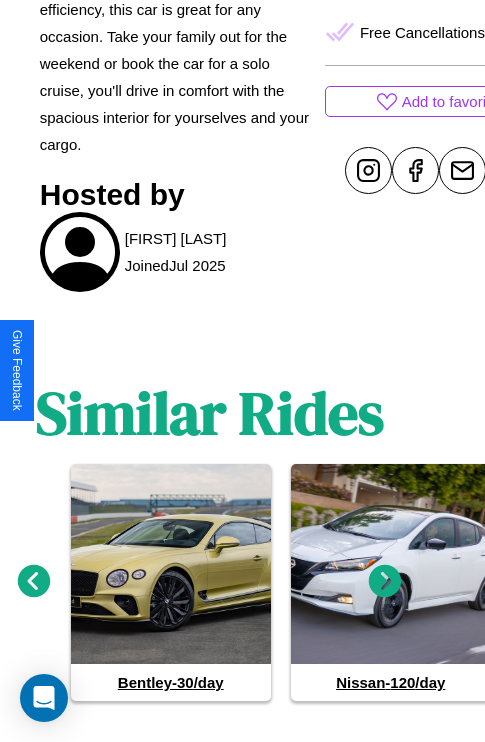 scroll, scrollTop: 896, scrollLeft: 30, axis: both 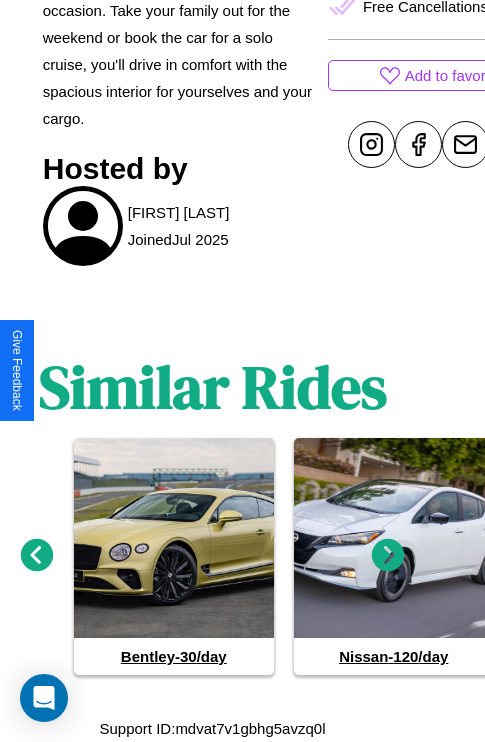 click 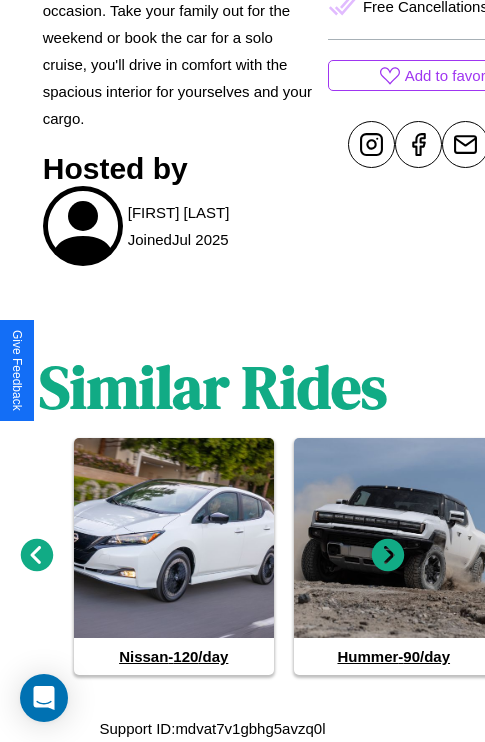 click 